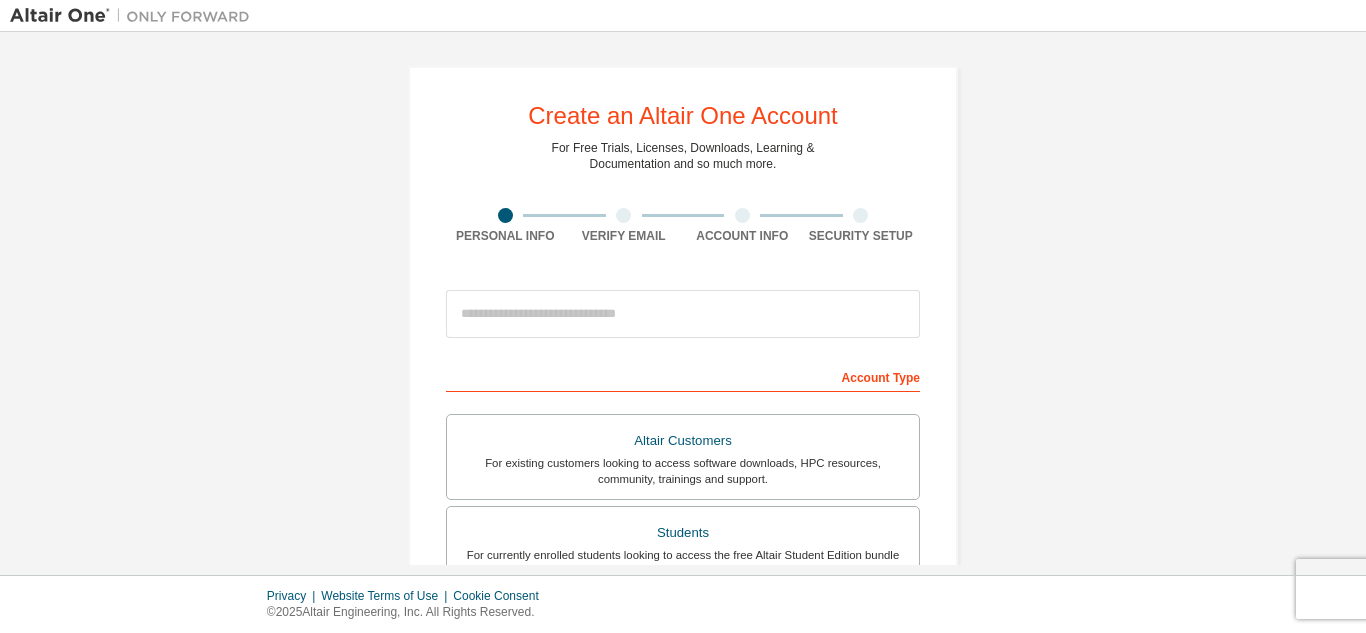 scroll, scrollTop: 0, scrollLeft: 0, axis: both 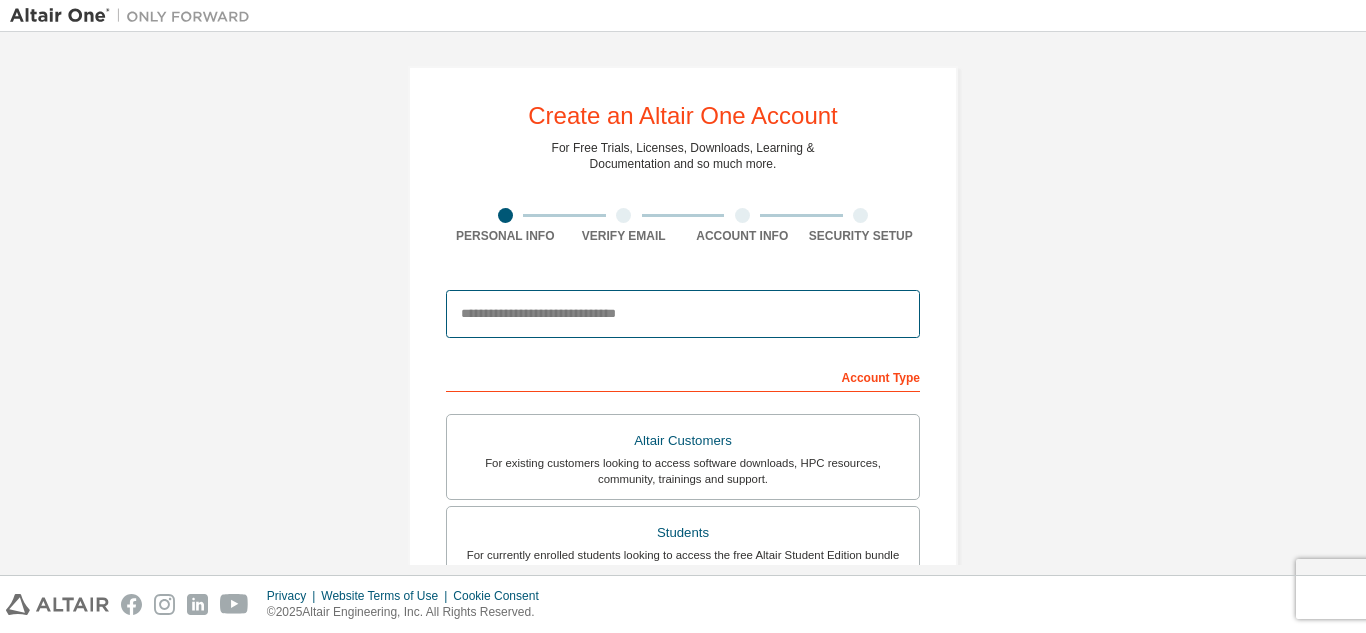 click at bounding box center (683, 314) 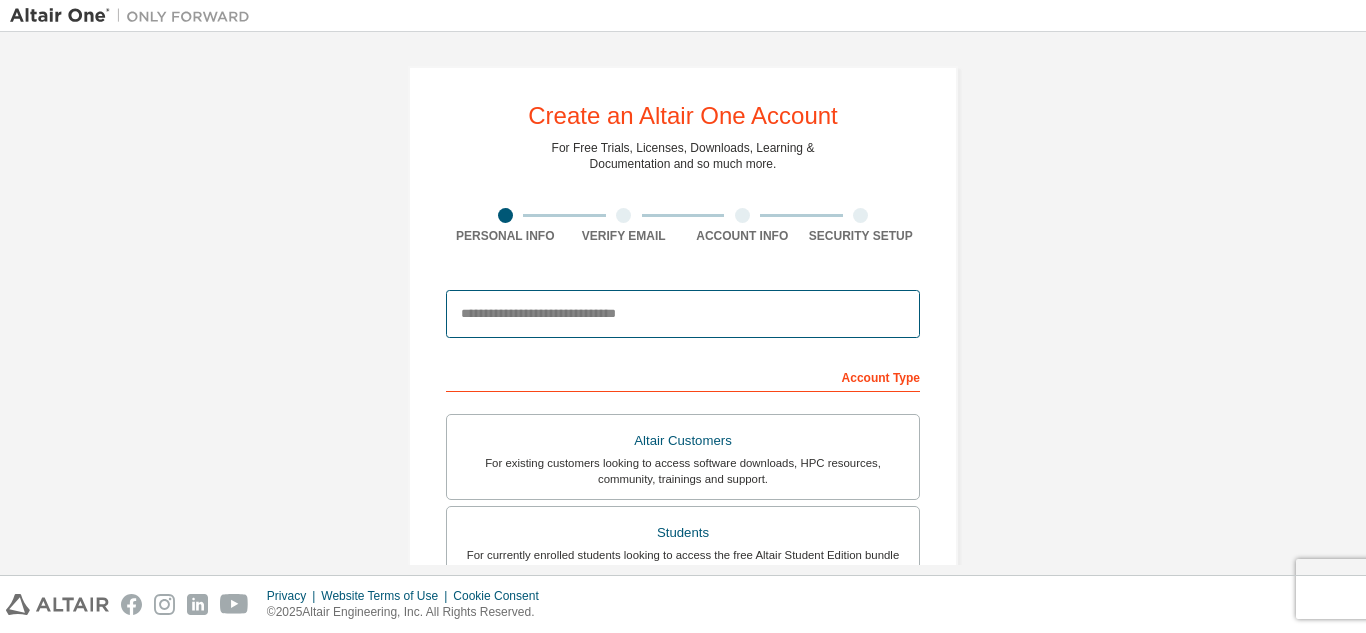 type on "**********" 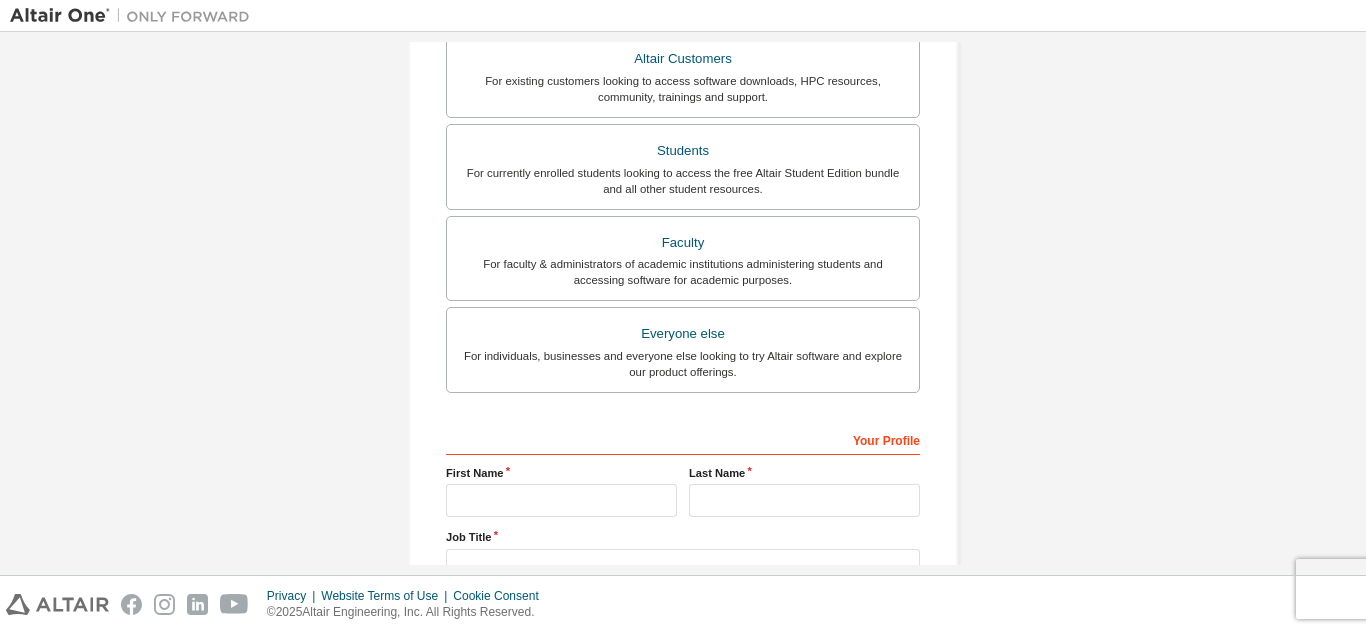 scroll, scrollTop: 441, scrollLeft: 0, axis: vertical 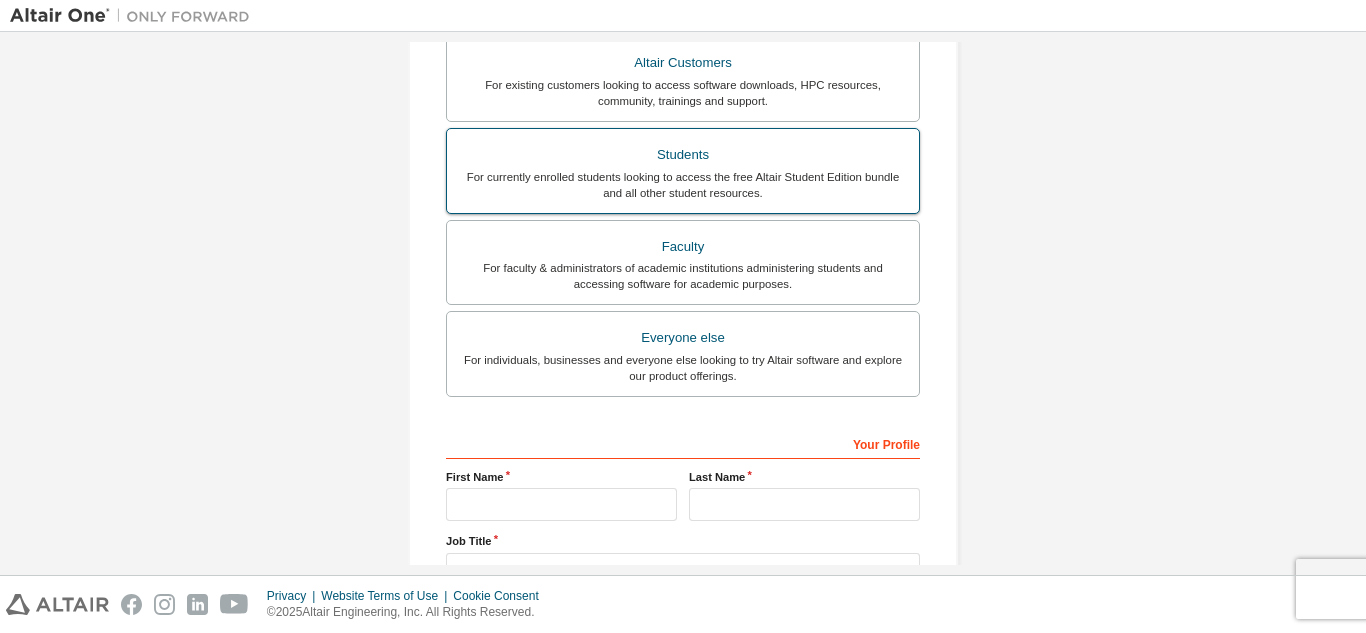 click on "For currently enrolled students looking to access the free Altair Student Edition bundle and all other student resources." at bounding box center (683, 185) 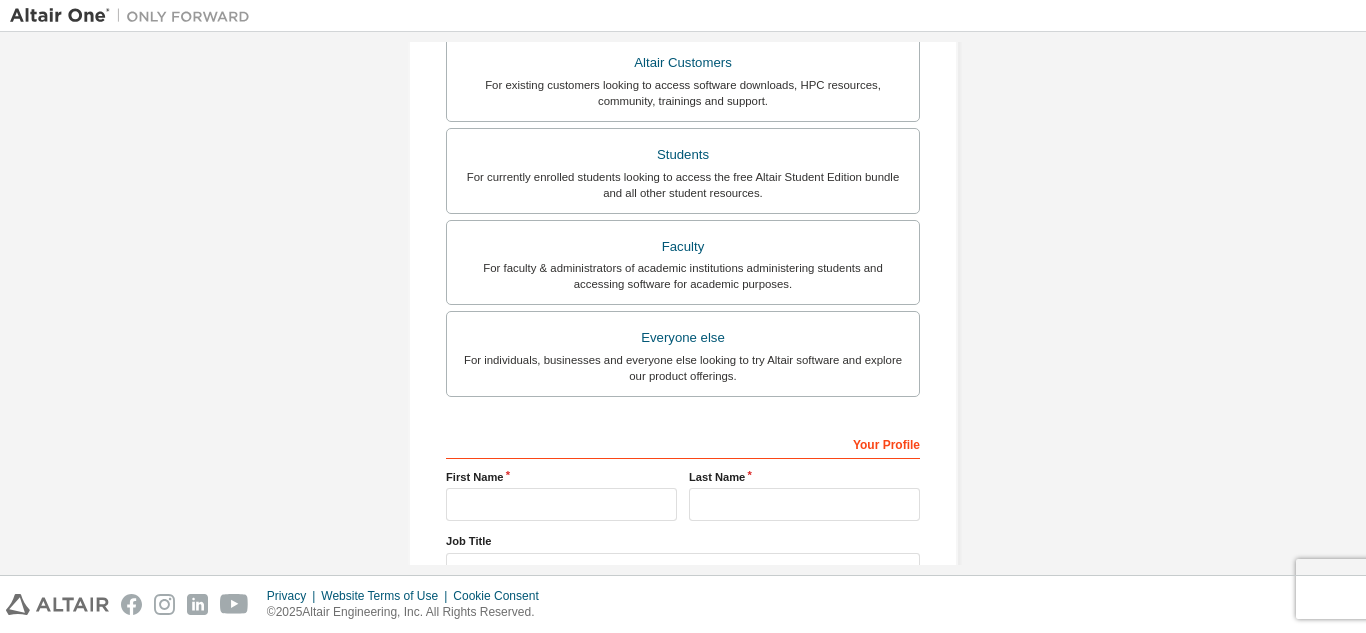 scroll, scrollTop: 600, scrollLeft: 0, axis: vertical 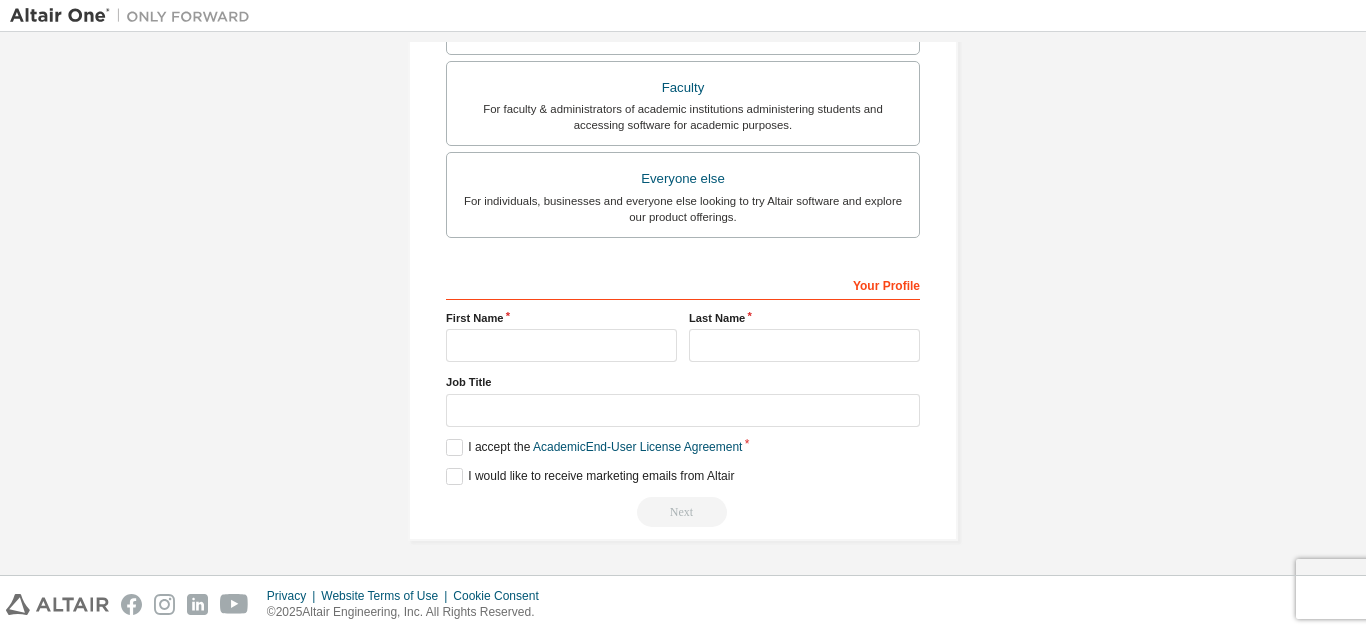 click on "Your Profile First Name Last Name Job Title Please provide State/Province to help us route sales and support resources to you more efficiently. I accept the   Academic   End-User License Agreement I would like to receive marketing emails from Altair Next" at bounding box center [683, 397] 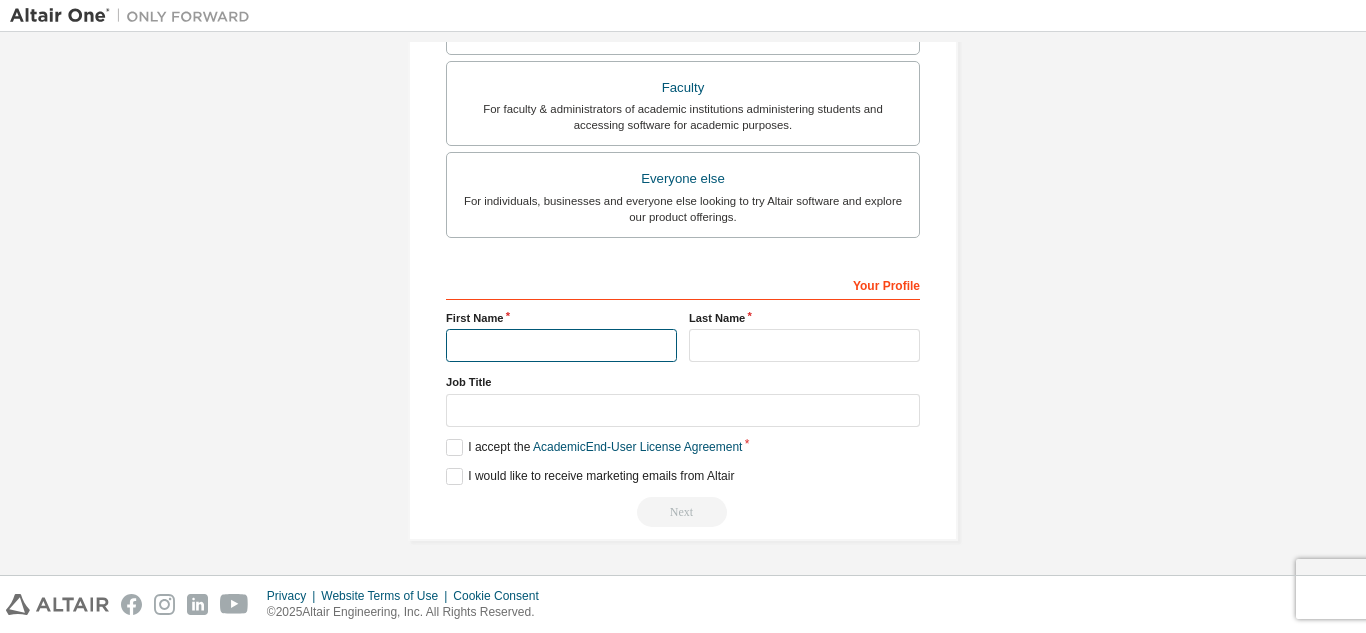click at bounding box center [561, 345] 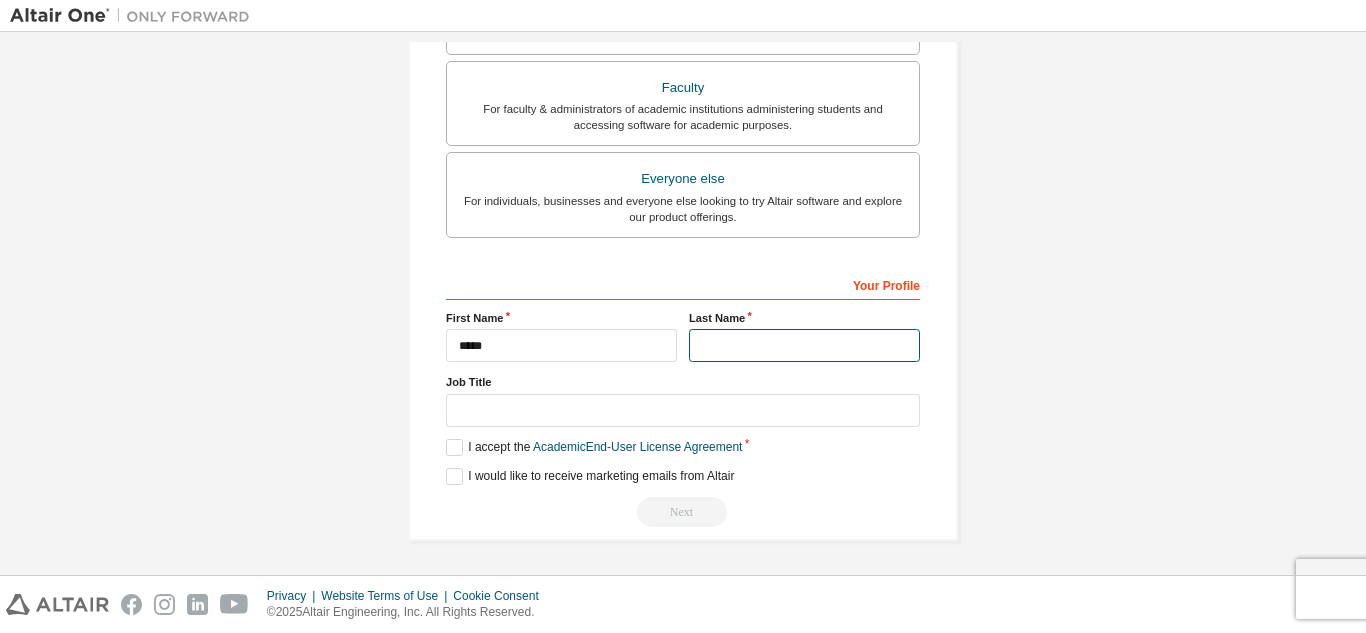 click at bounding box center (804, 345) 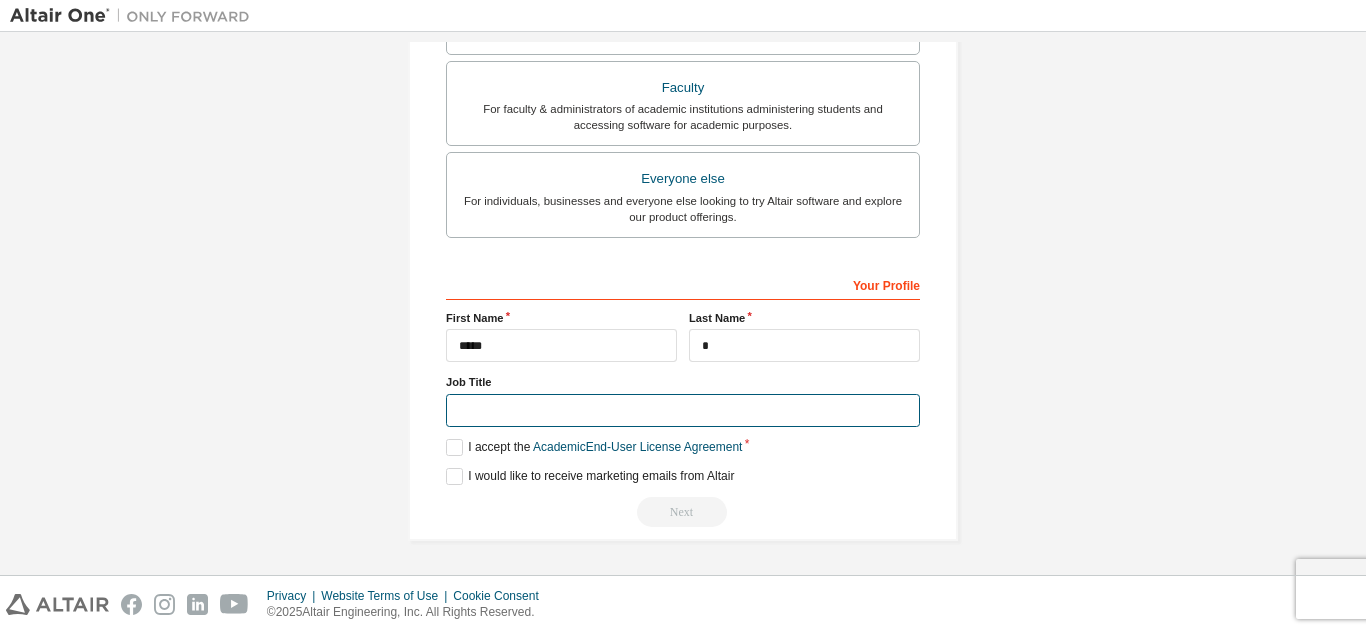 click at bounding box center (683, 410) 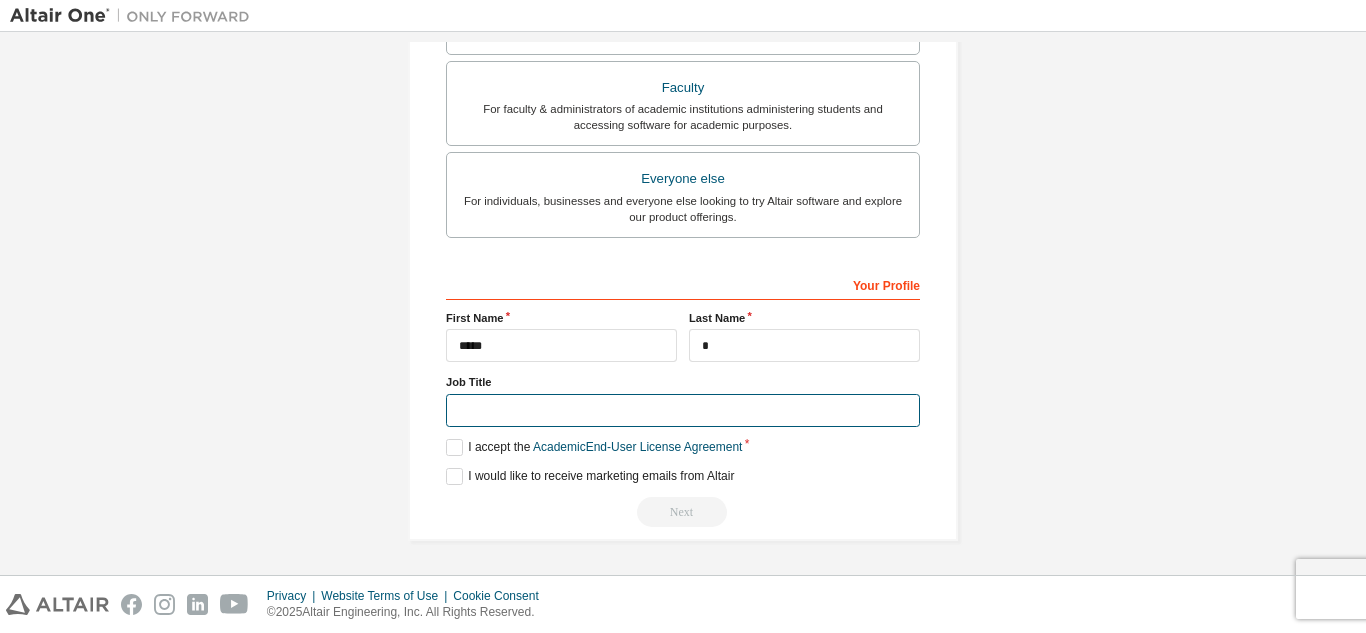 type on "**********" 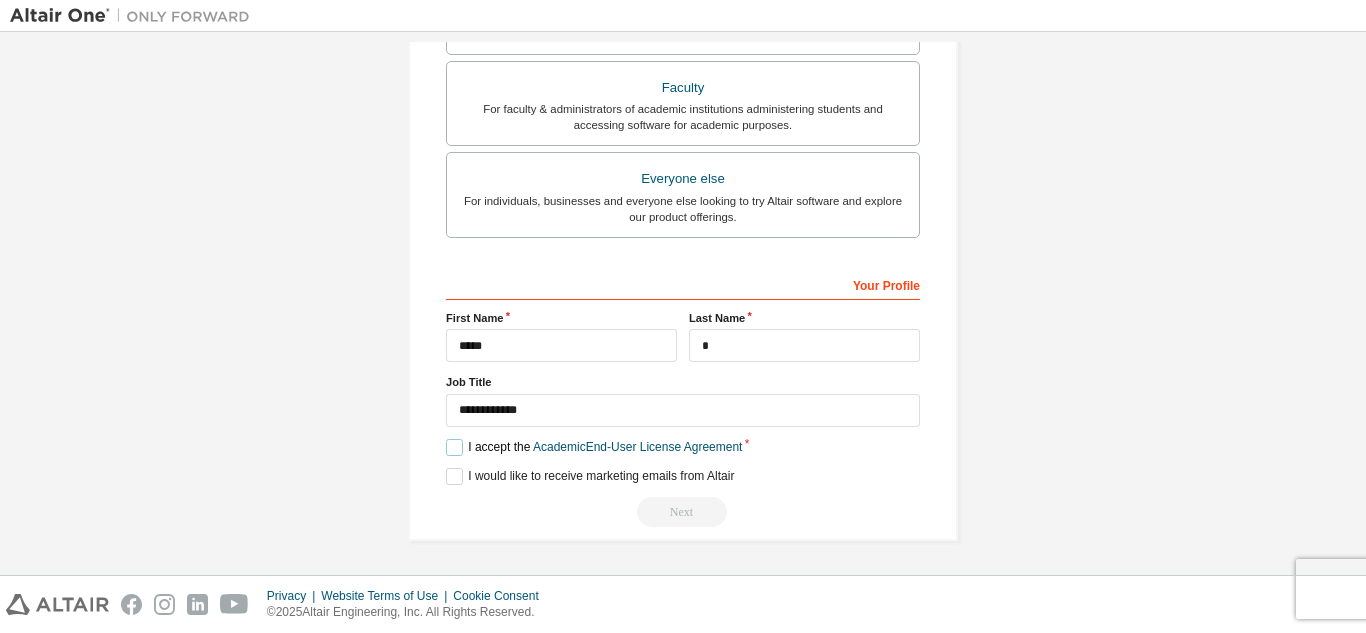 click on "I accept the   Academic   End-User License Agreement" at bounding box center (594, 447) 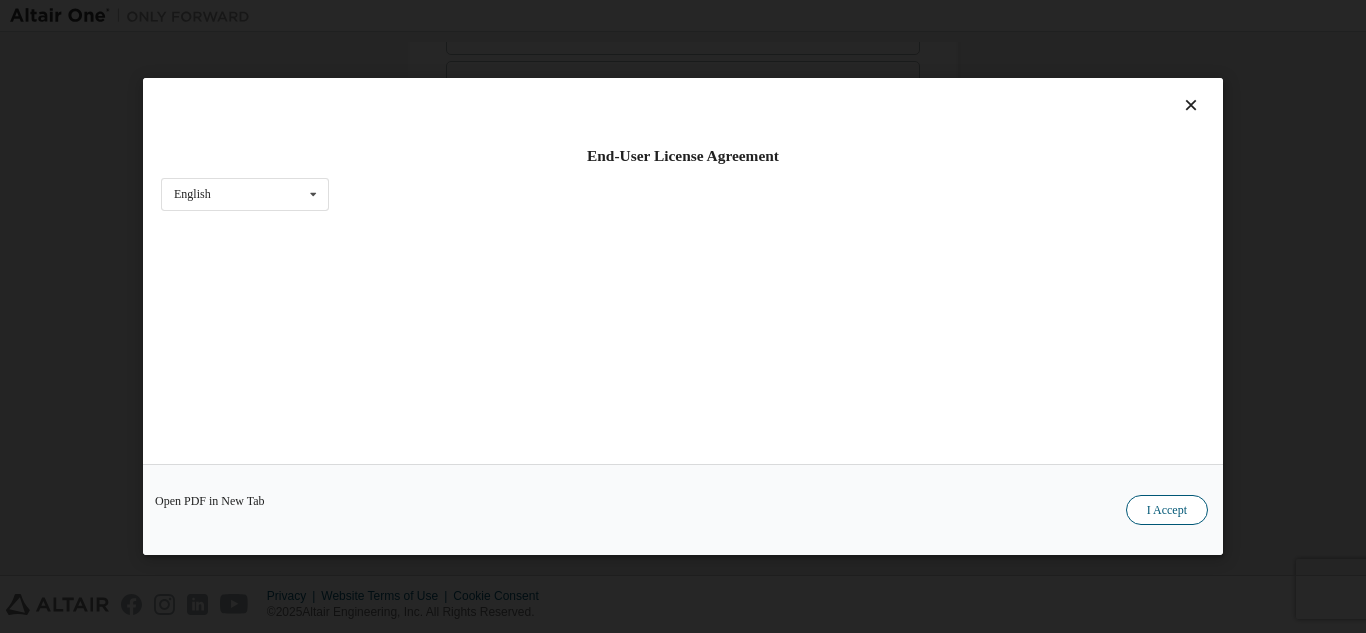 click on "I Accept" at bounding box center [1167, 510] 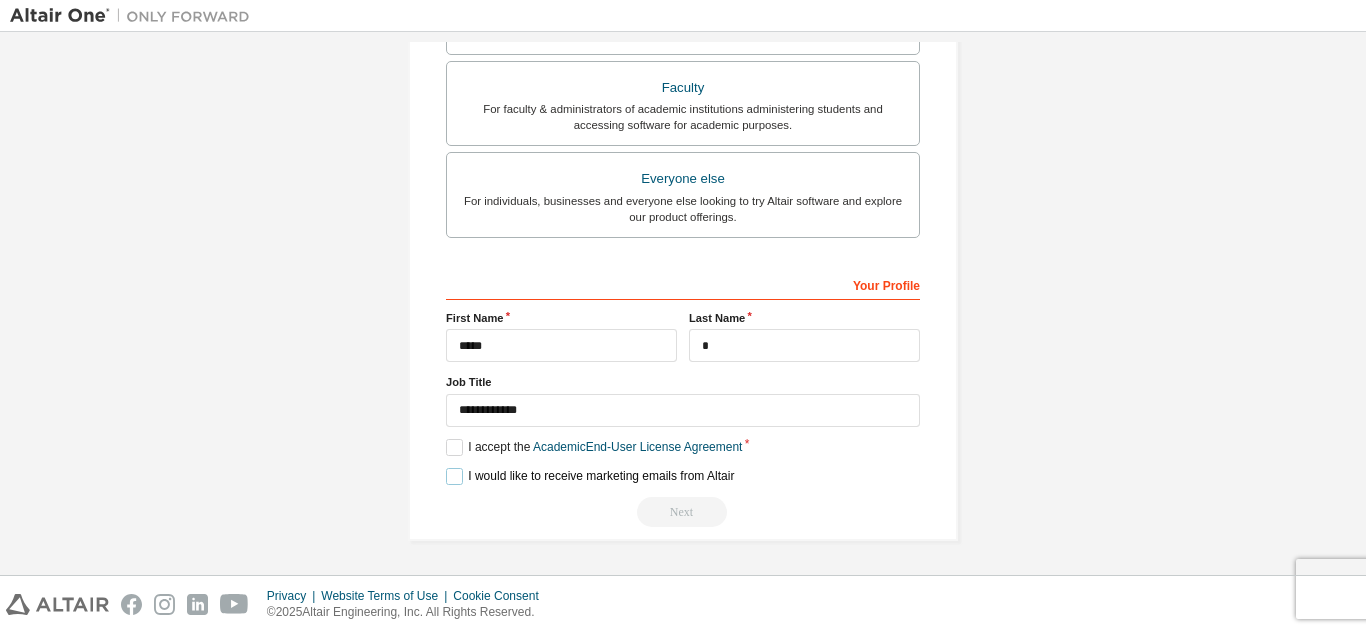 click on "I would like to receive marketing emails from Altair" at bounding box center [590, 476] 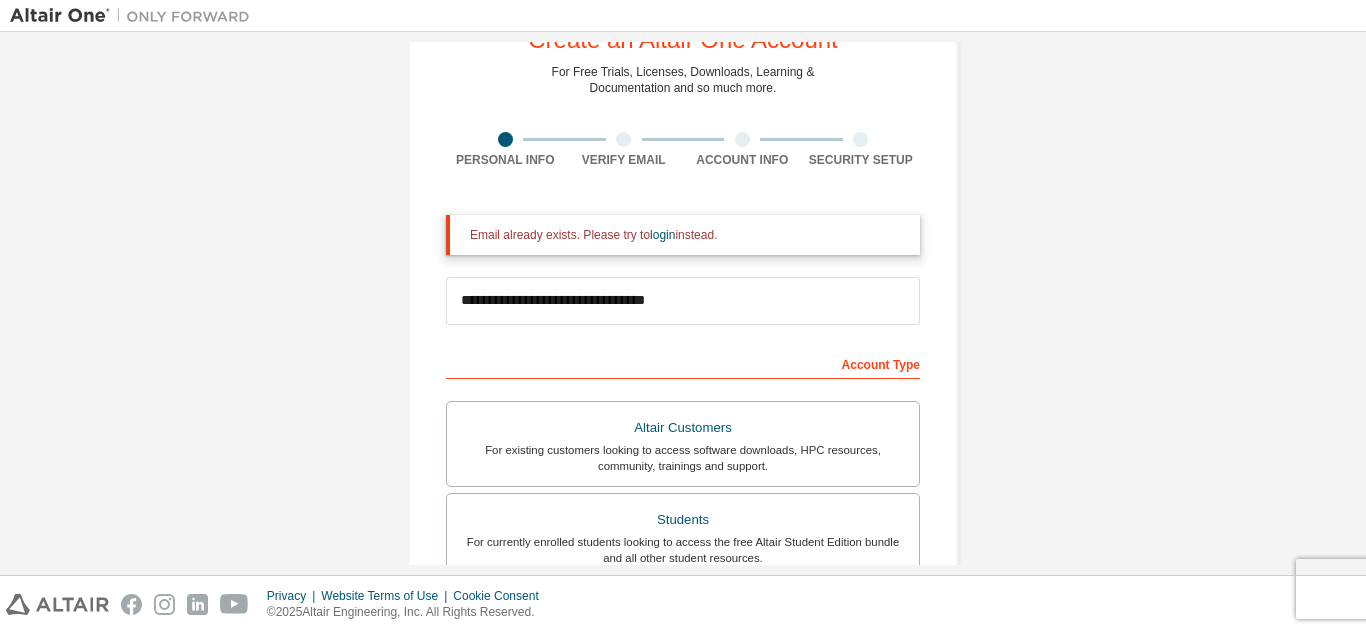scroll, scrollTop: 0, scrollLeft: 0, axis: both 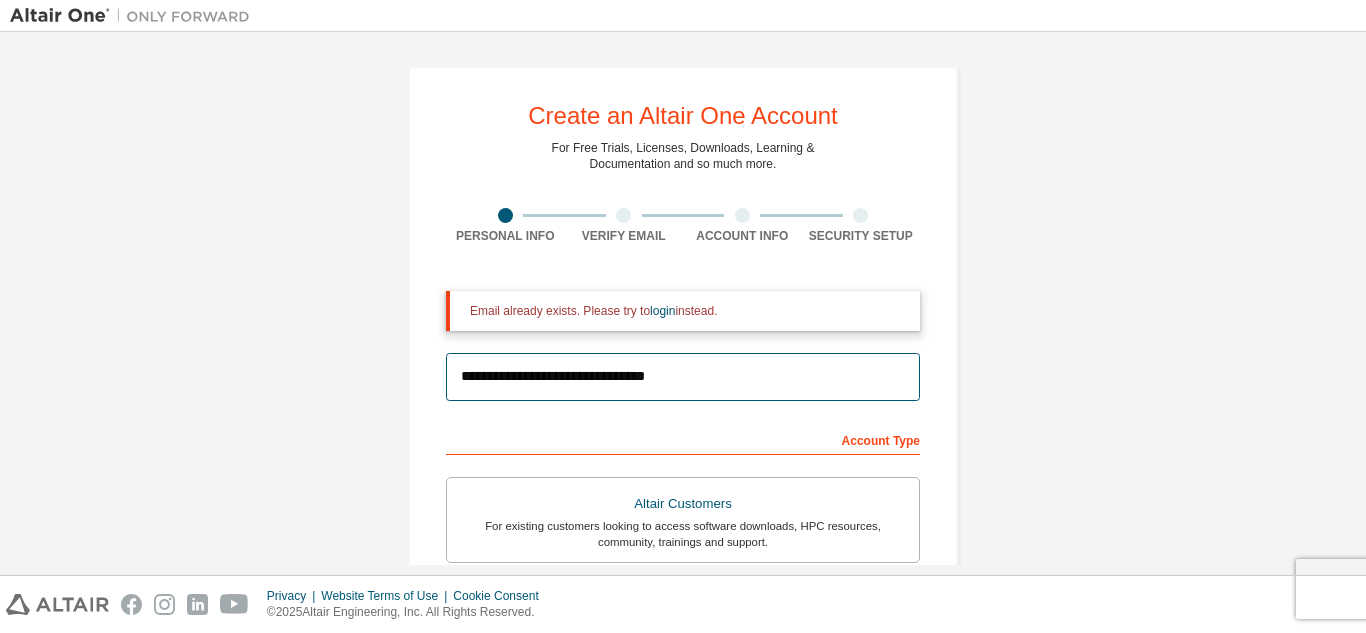 click on "**********" at bounding box center (683, 377) 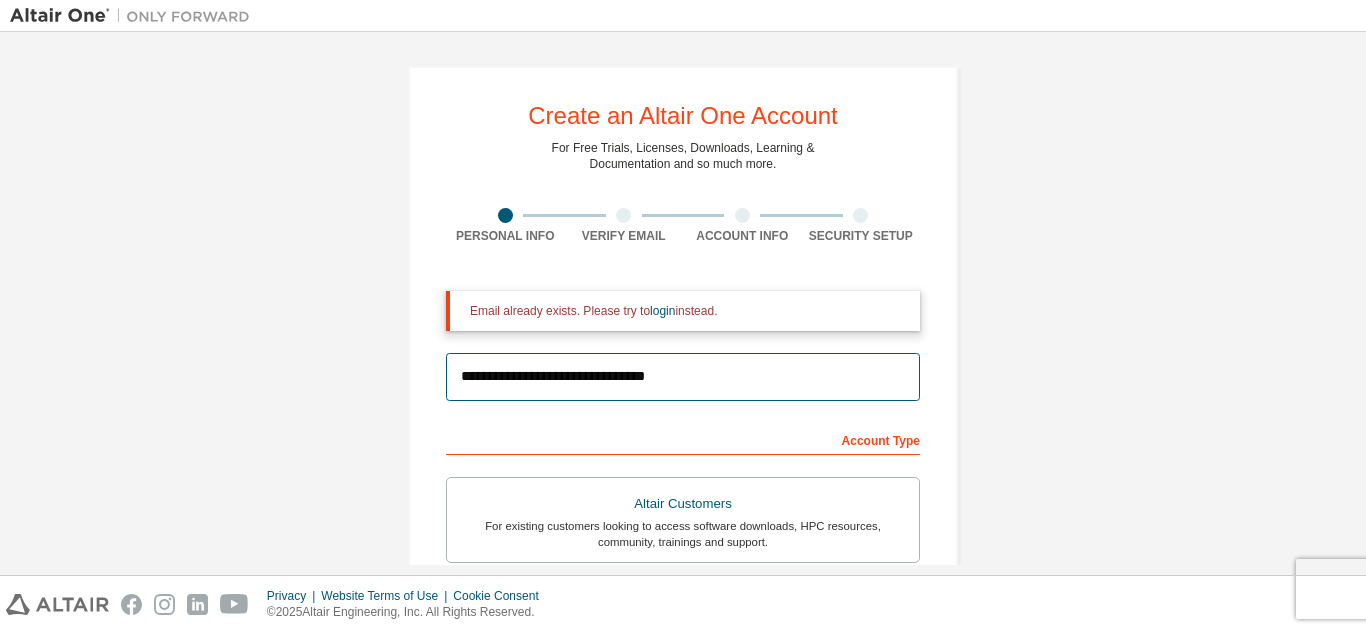 drag, startPoint x: 464, startPoint y: 378, endPoint x: 810, endPoint y: 395, distance: 346.4174 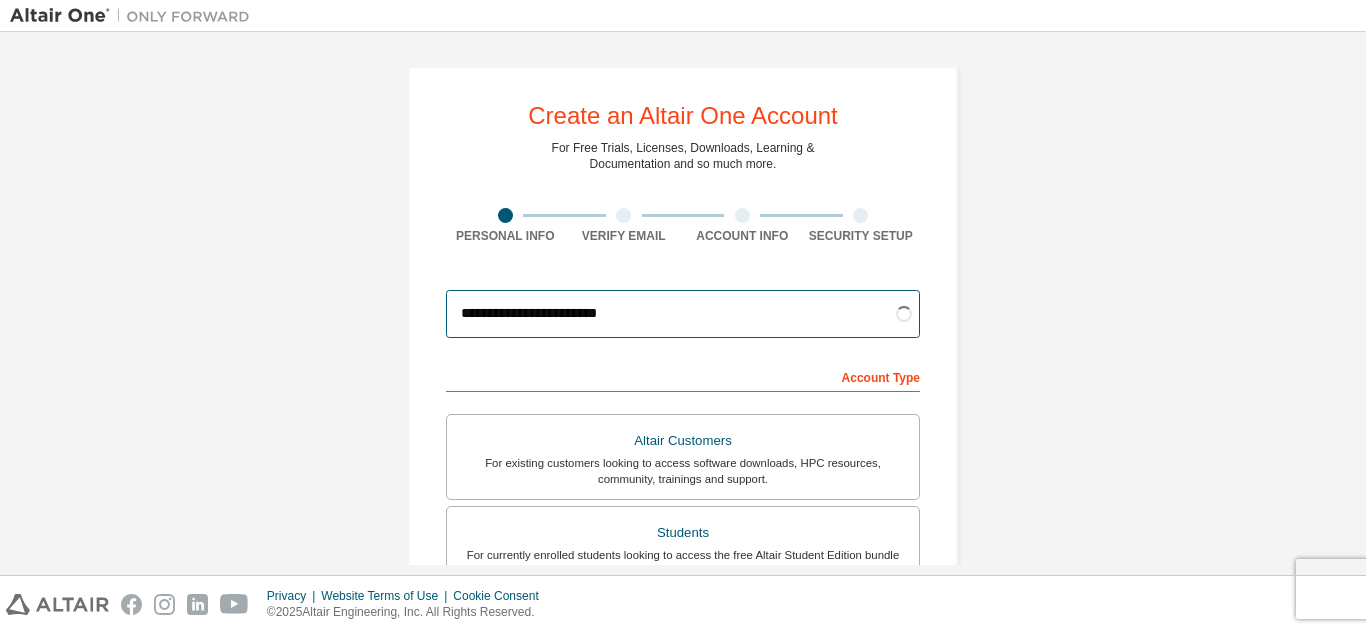 type on "**********" 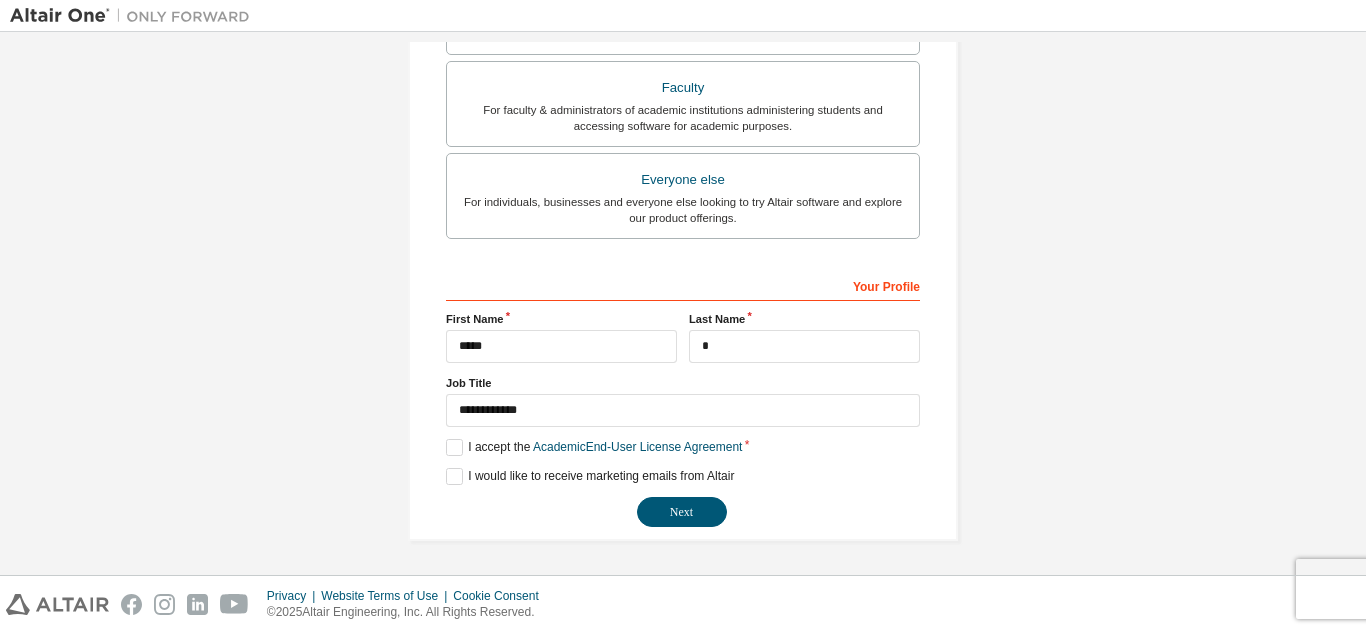 scroll, scrollTop: 605, scrollLeft: 0, axis: vertical 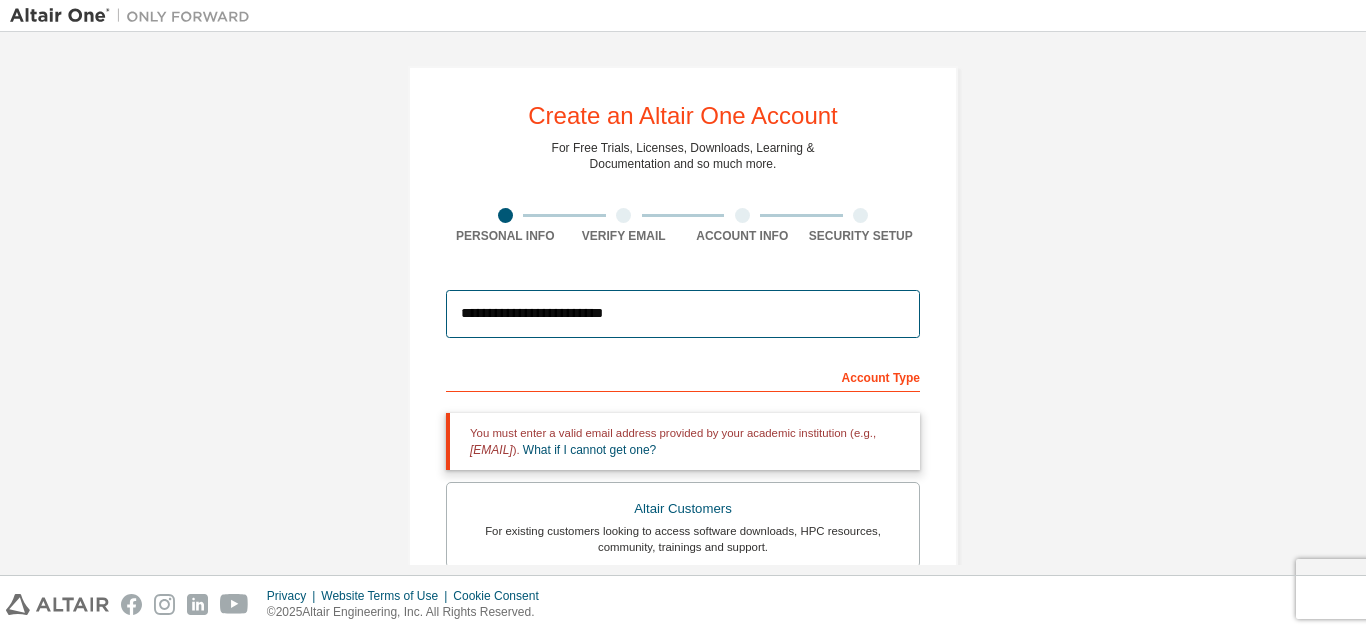 drag, startPoint x: 656, startPoint y: 308, endPoint x: 446, endPoint y: 311, distance: 210.02142 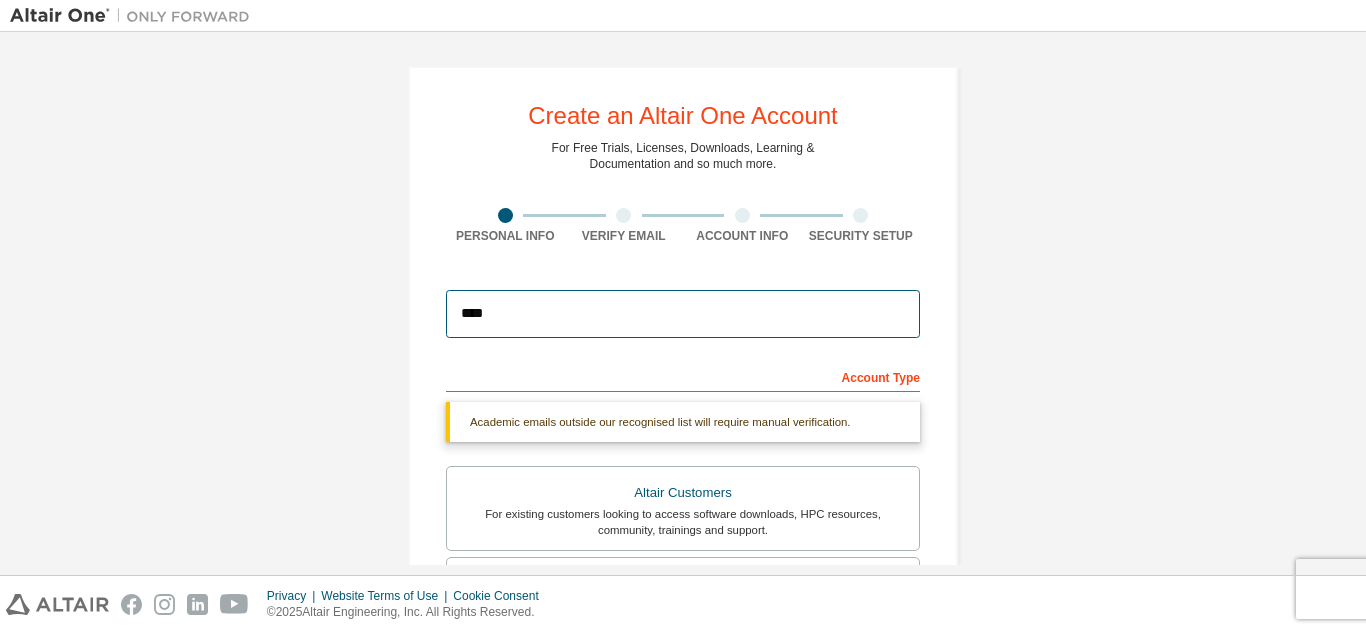 type on "**********" 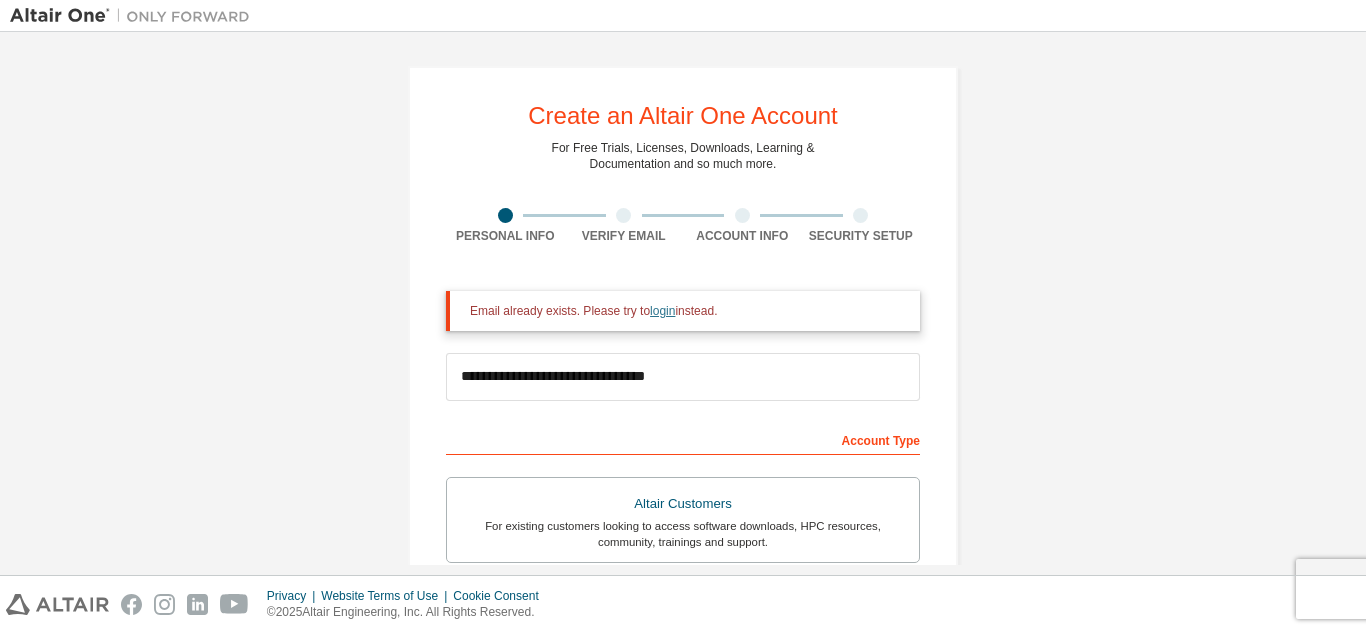 click on "login" at bounding box center (662, 311) 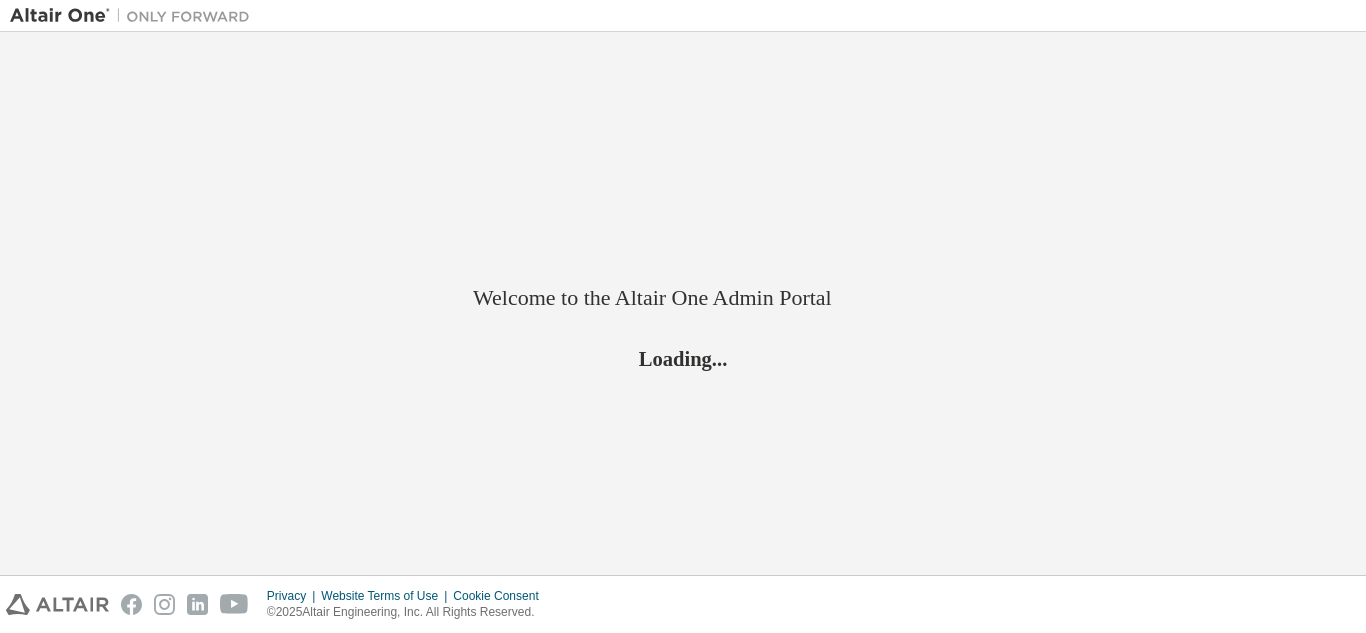 scroll, scrollTop: 0, scrollLeft: 0, axis: both 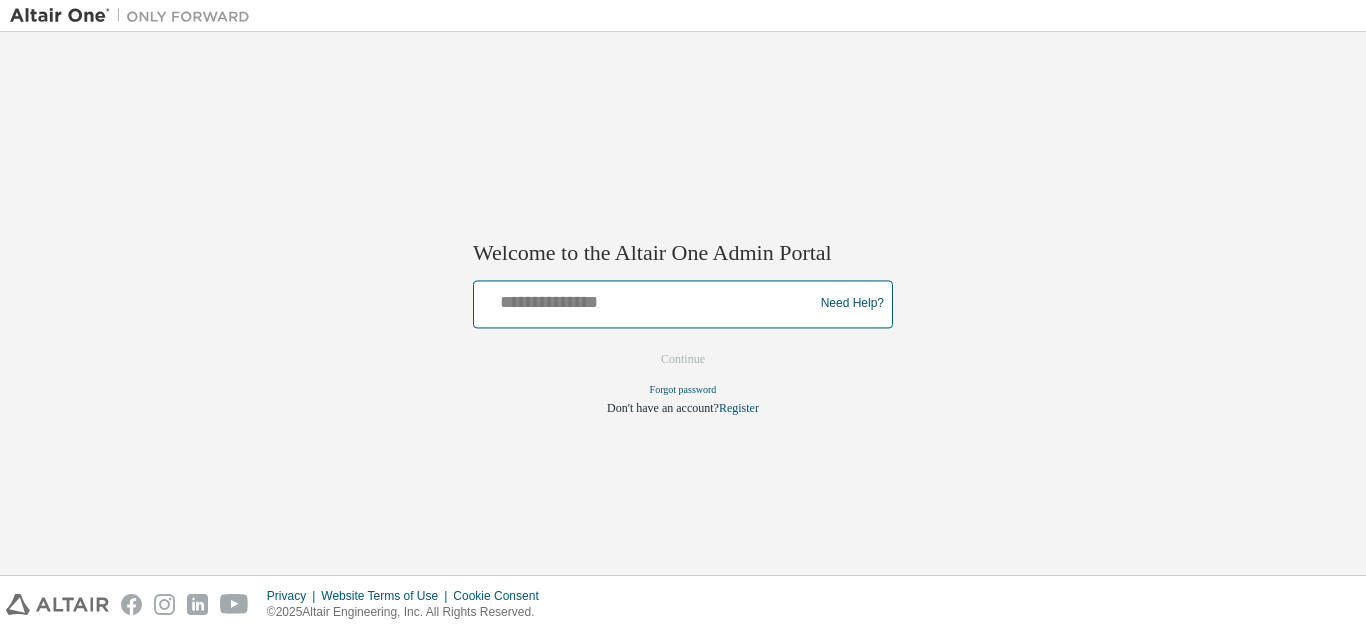 drag, startPoint x: 0, startPoint y: 0, endPoint x: 656, endPoint y: 308, distance: 724.70685 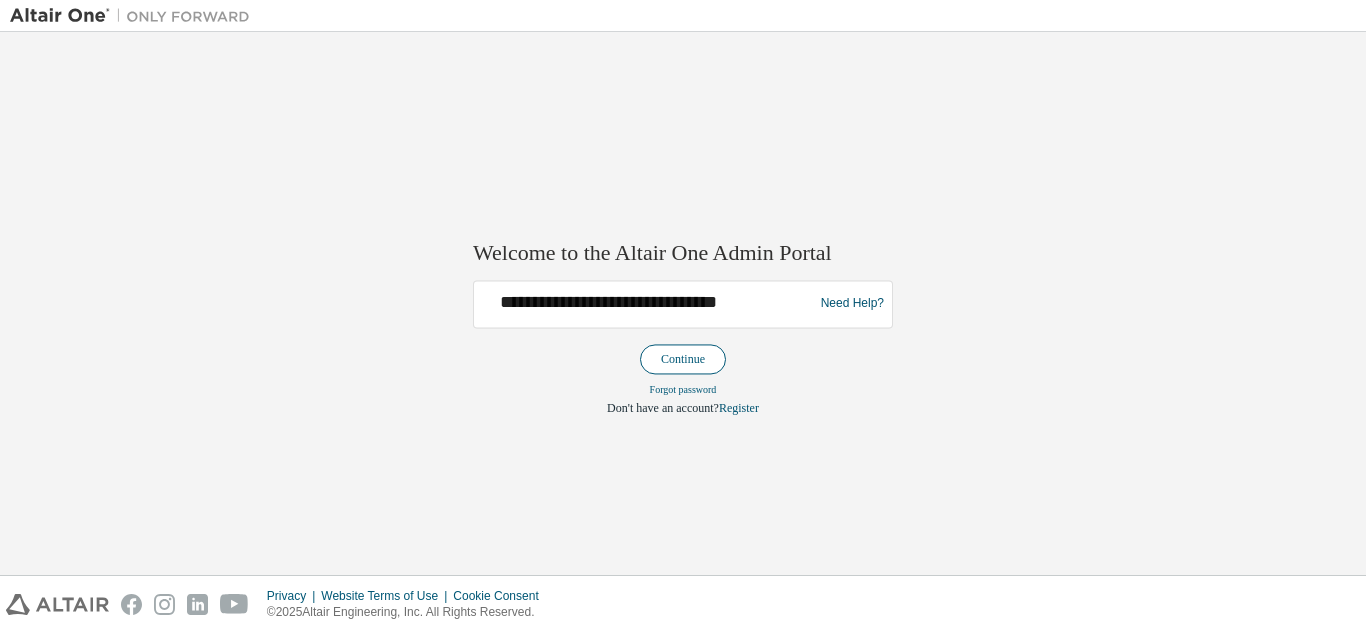 click on "Continue" at bounding box center [683, 359] 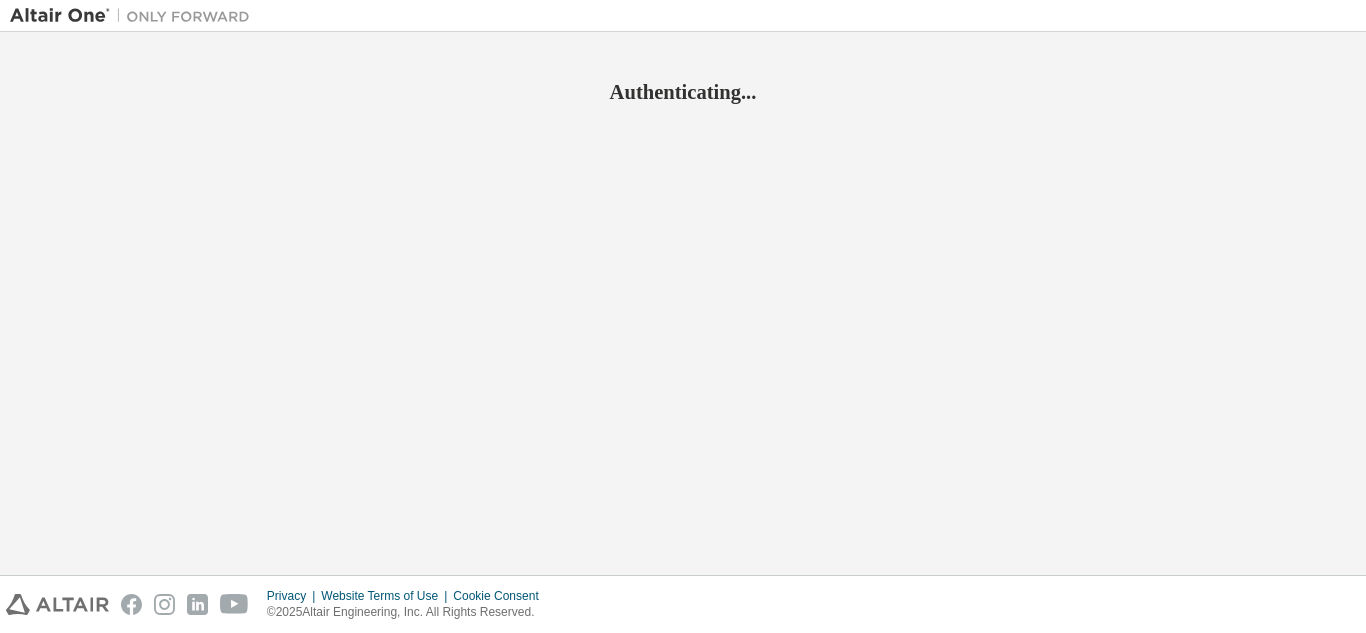 scroll, scrollTop: 0, scrollLeft: 0, axis: both 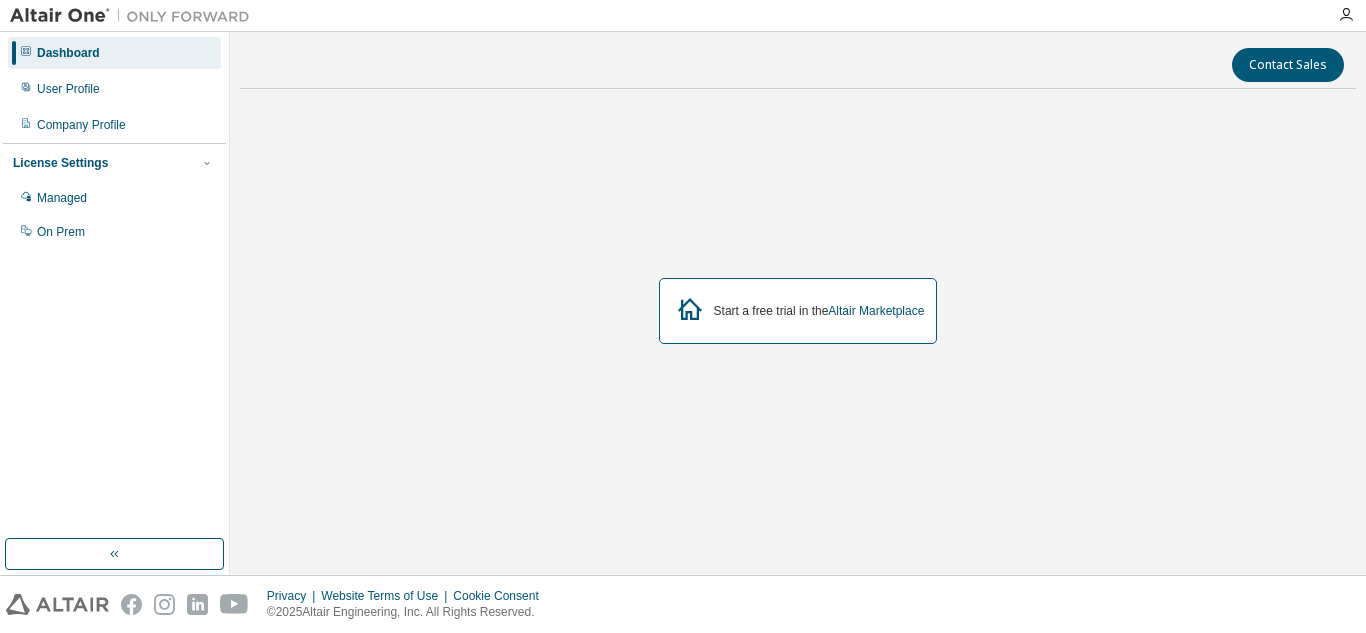click on "Start a free trial in the  Altair Marketplace" at bounding box center (798, 311) 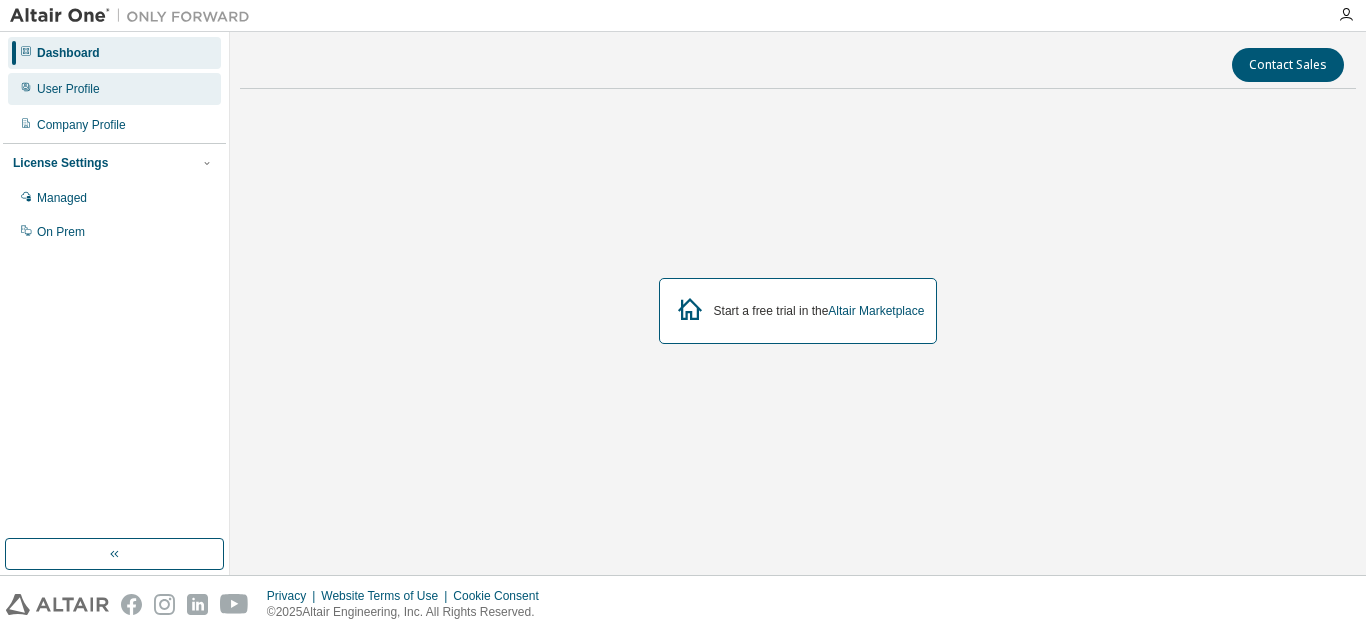 click on "User Profile" at bounding box center [114, 89] 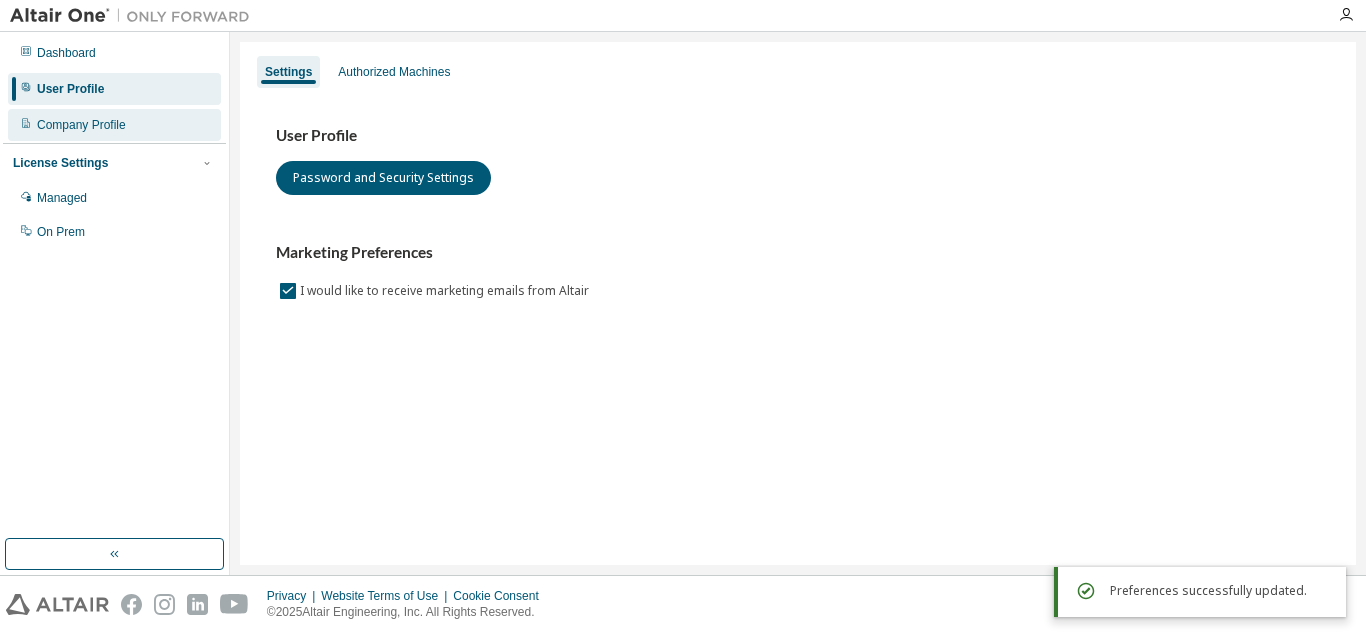 click on "Company Profile" at bounding box center [114, 125] 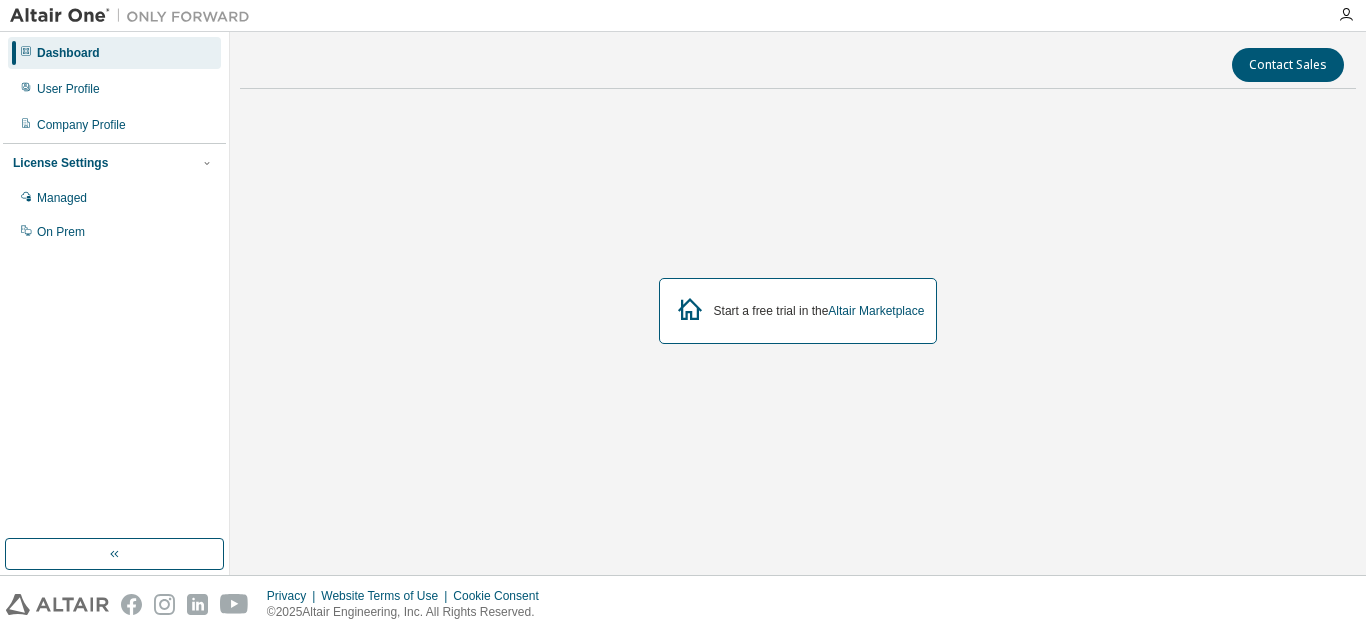 scroll, scrollTop: 0, scrollLeft: 0, axis: both 